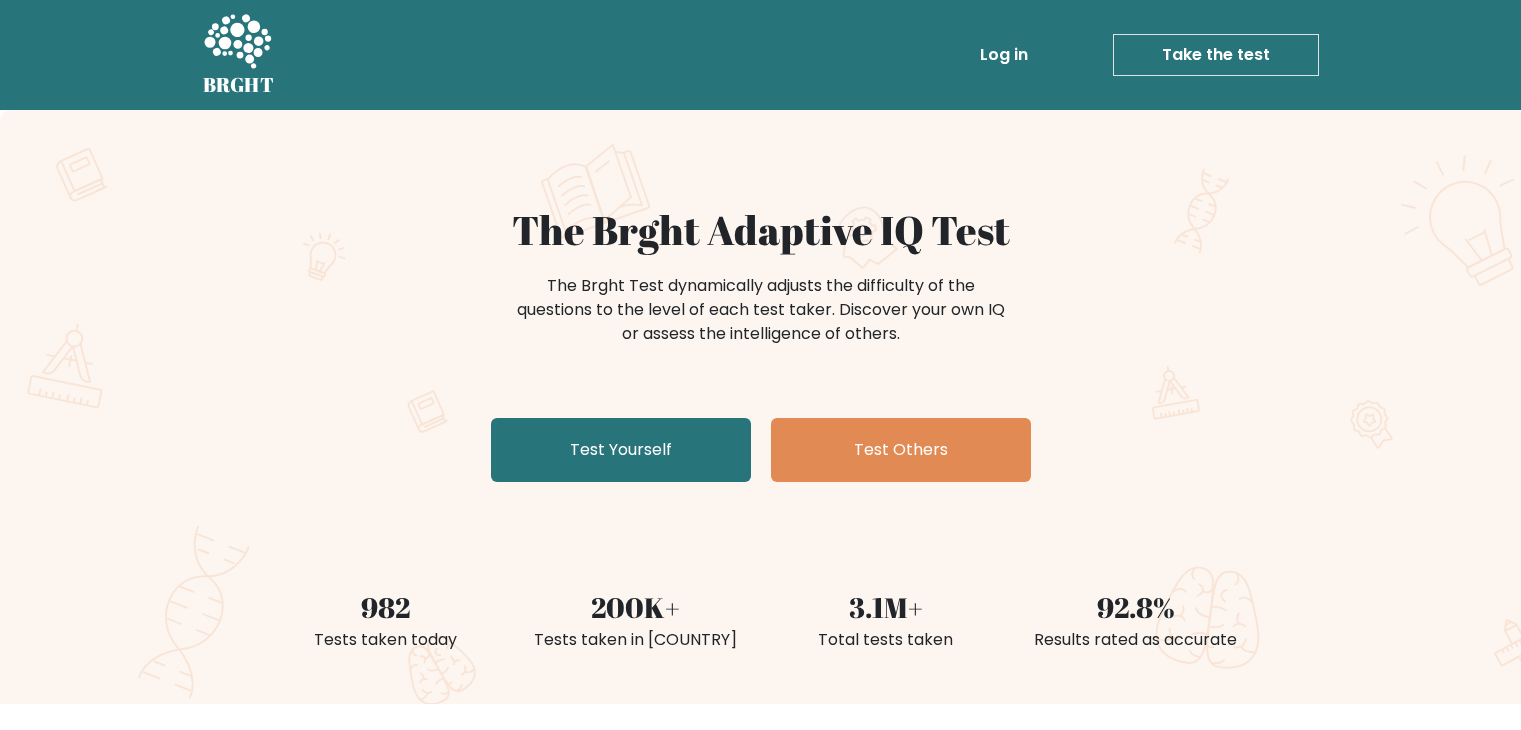 scroll, scrollTop: 0, scrollLeft: 0, axis: both 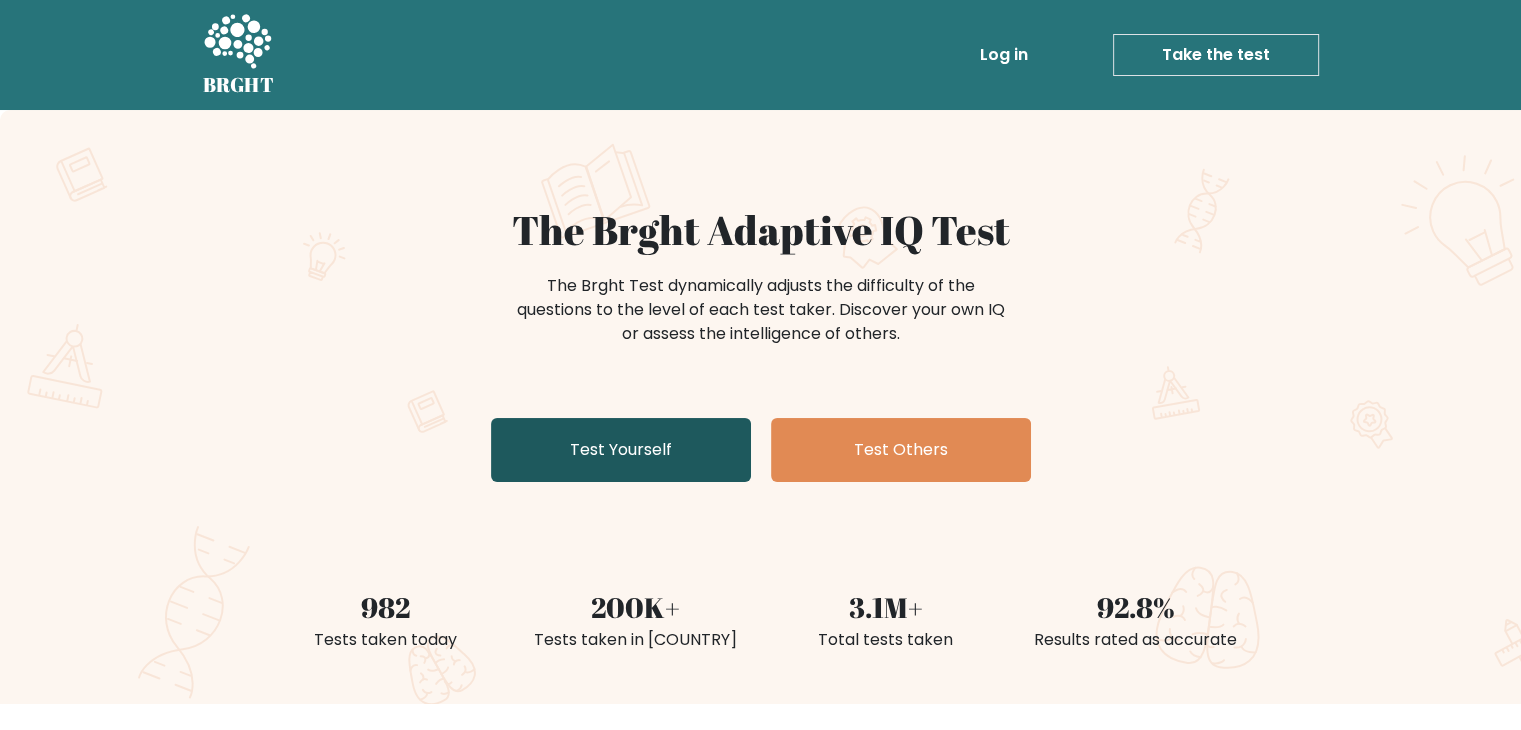 click on "Test Yourself" at bounding box center [621, 450] 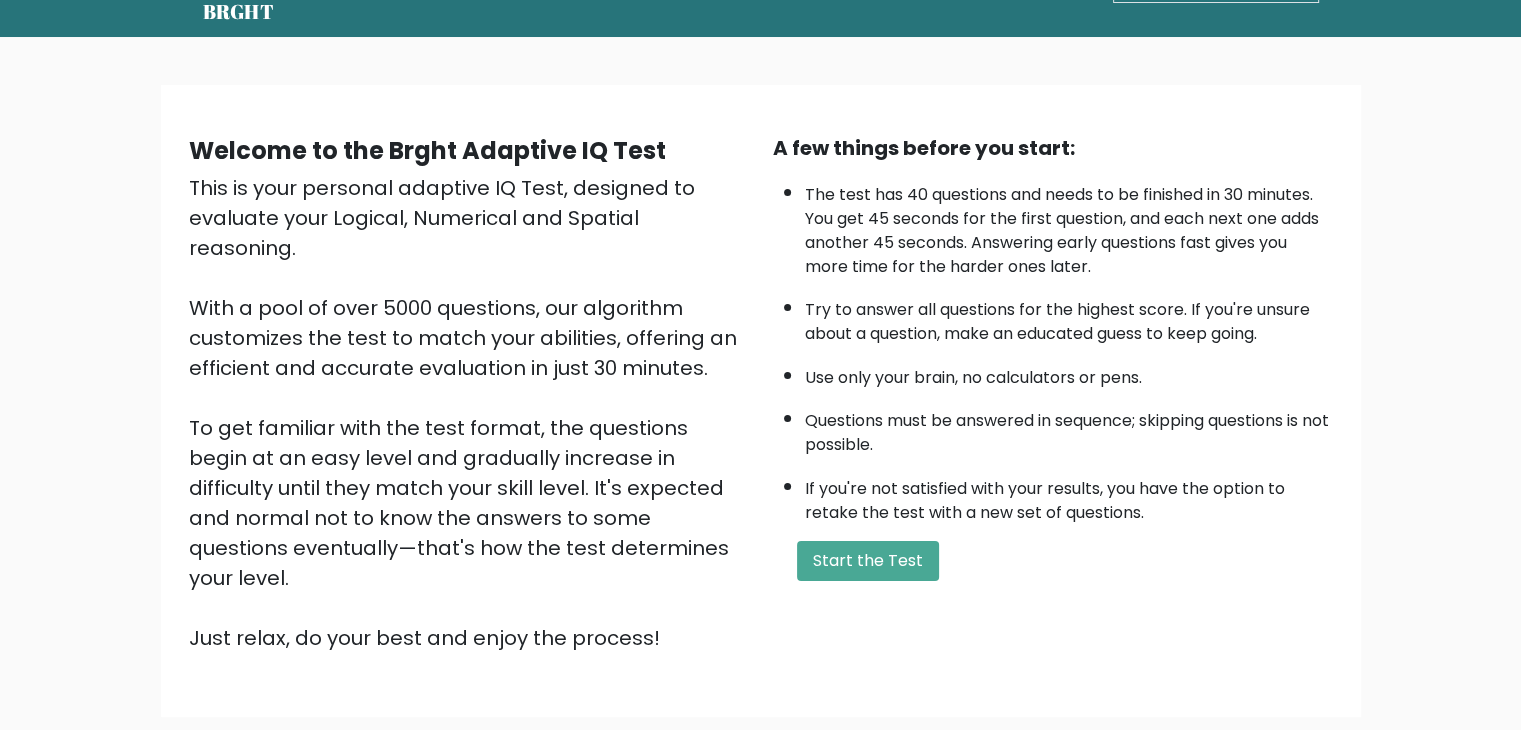 scroll, scrollTop: 0, scrollLeft: 0, axis: both 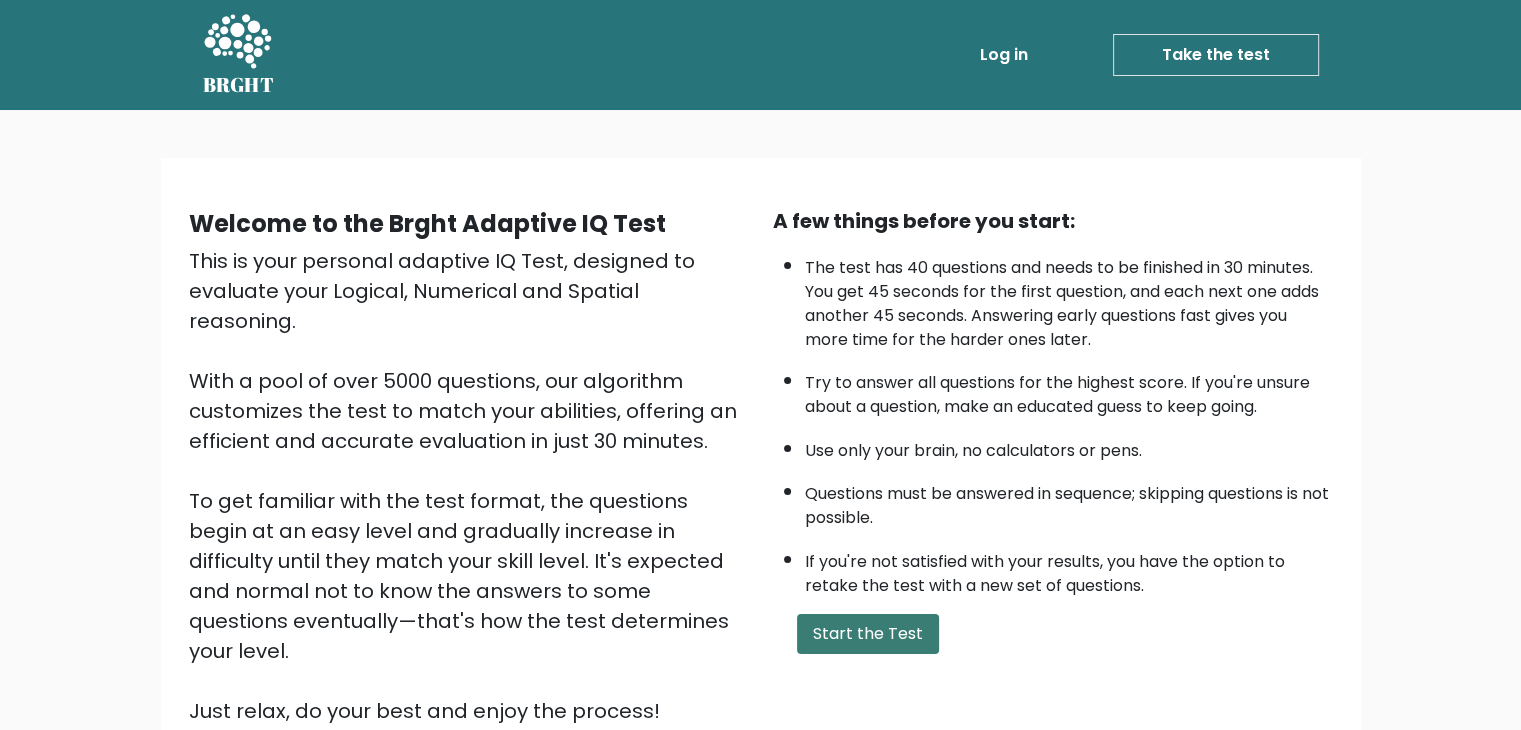 click on "Start the Test" at bounding box center [868, 634] 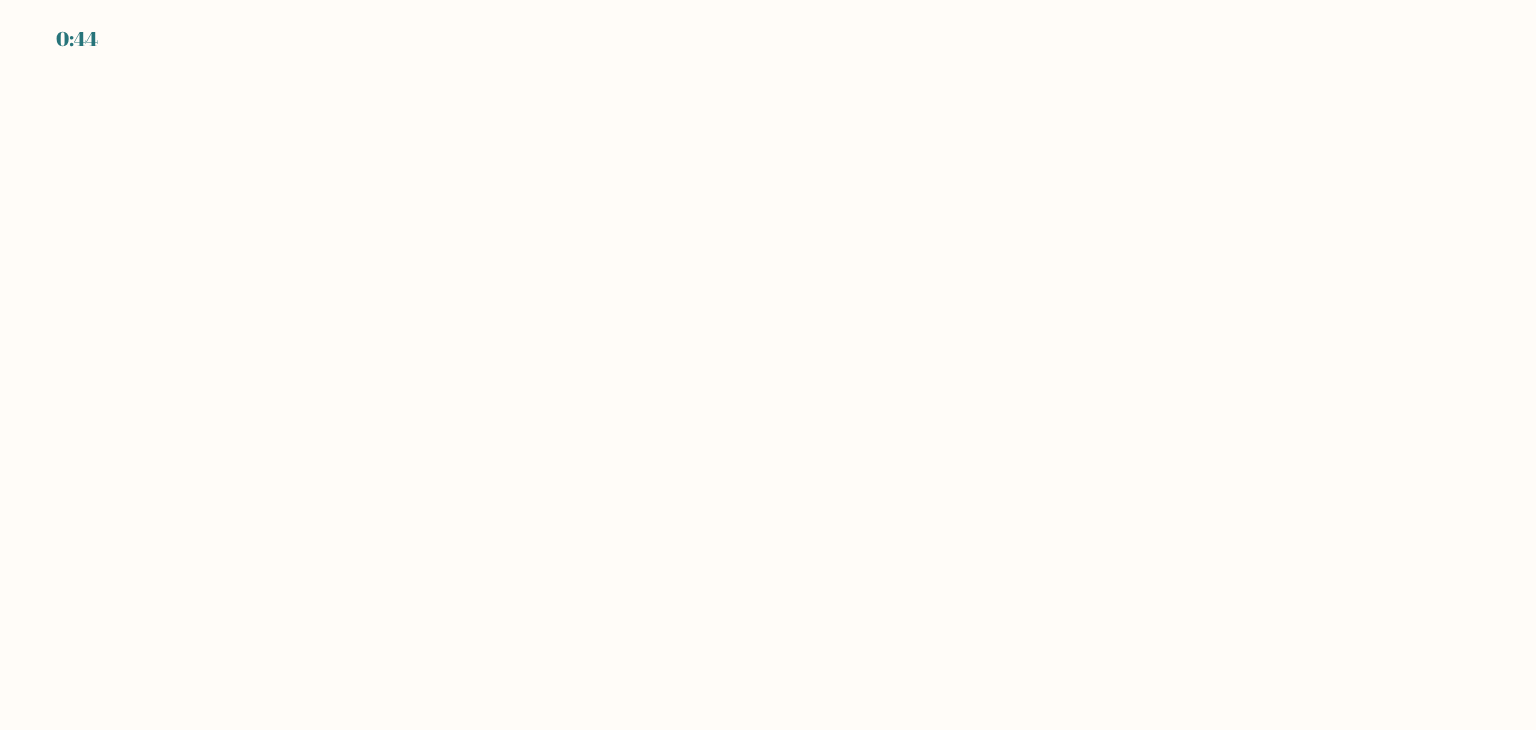 scroll, scrollTop: 0, scrollLeft: 0, axis: both 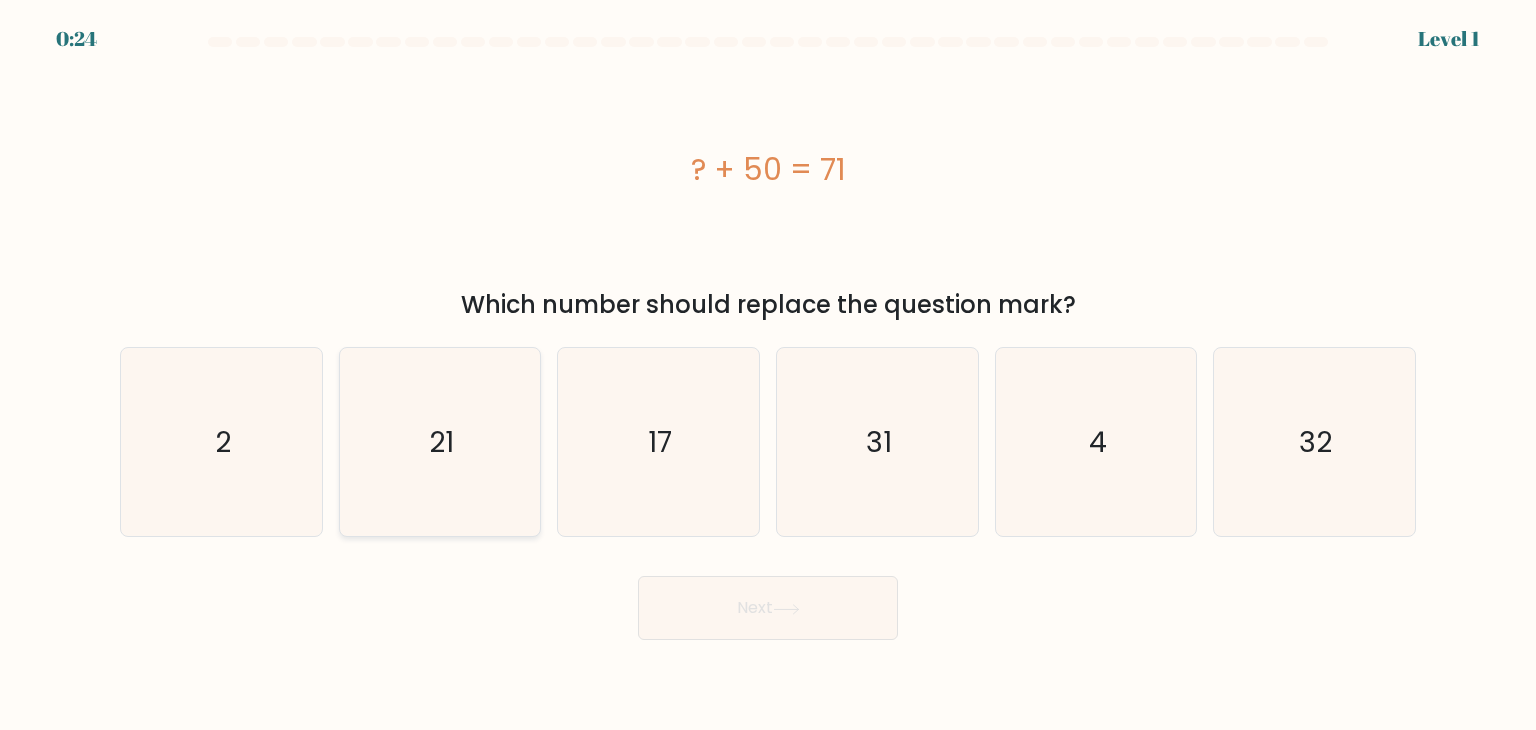 click on "21" 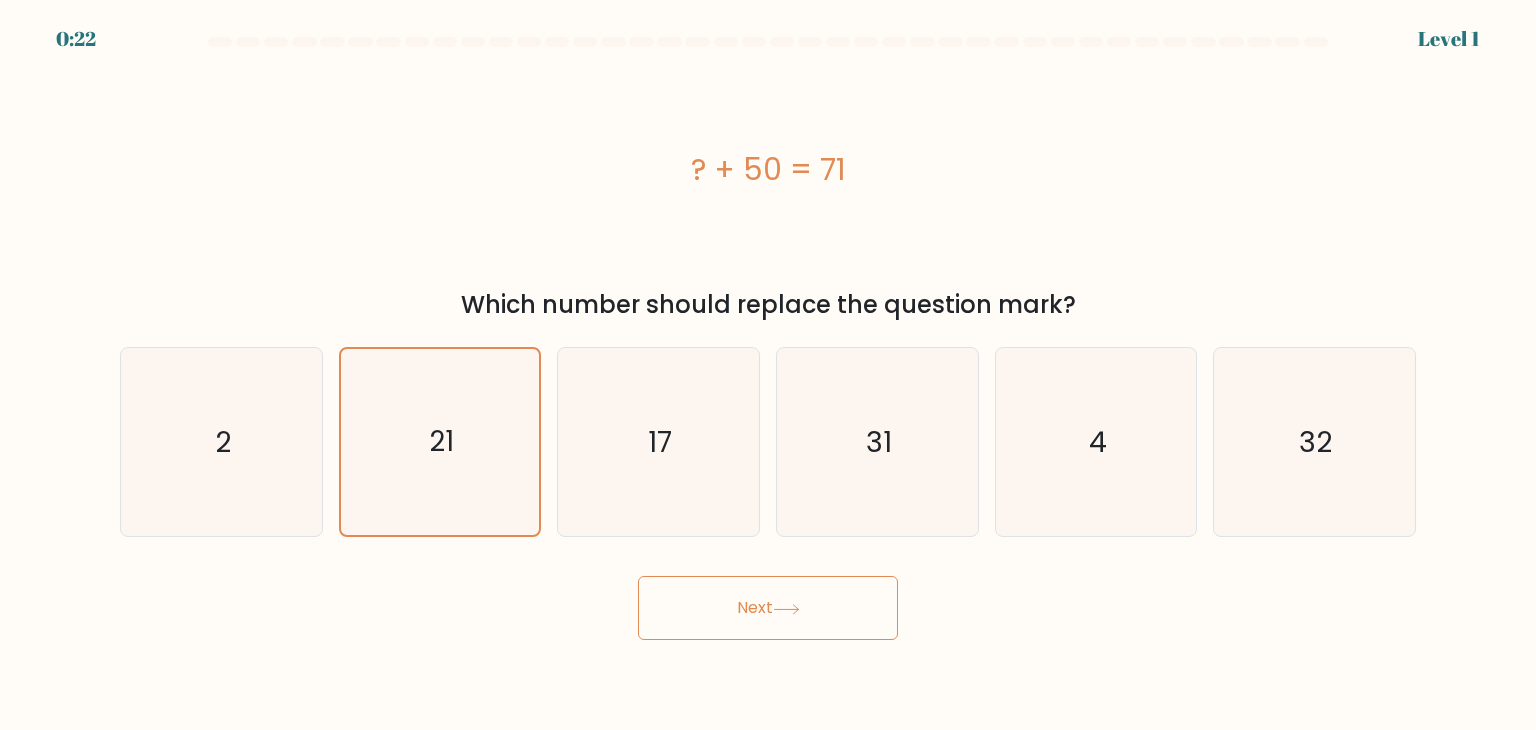 click on "Next" at bounding box center (768, 608) 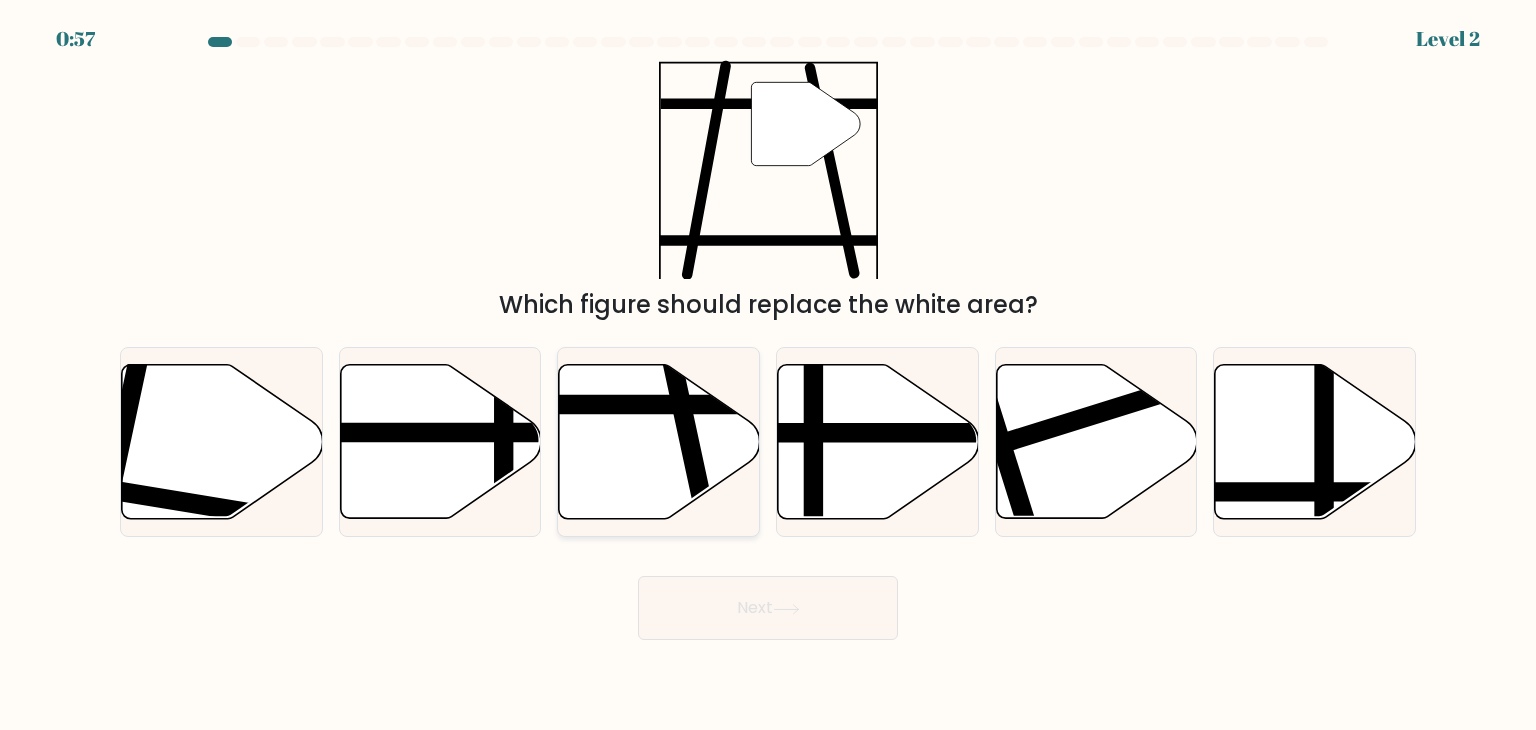click 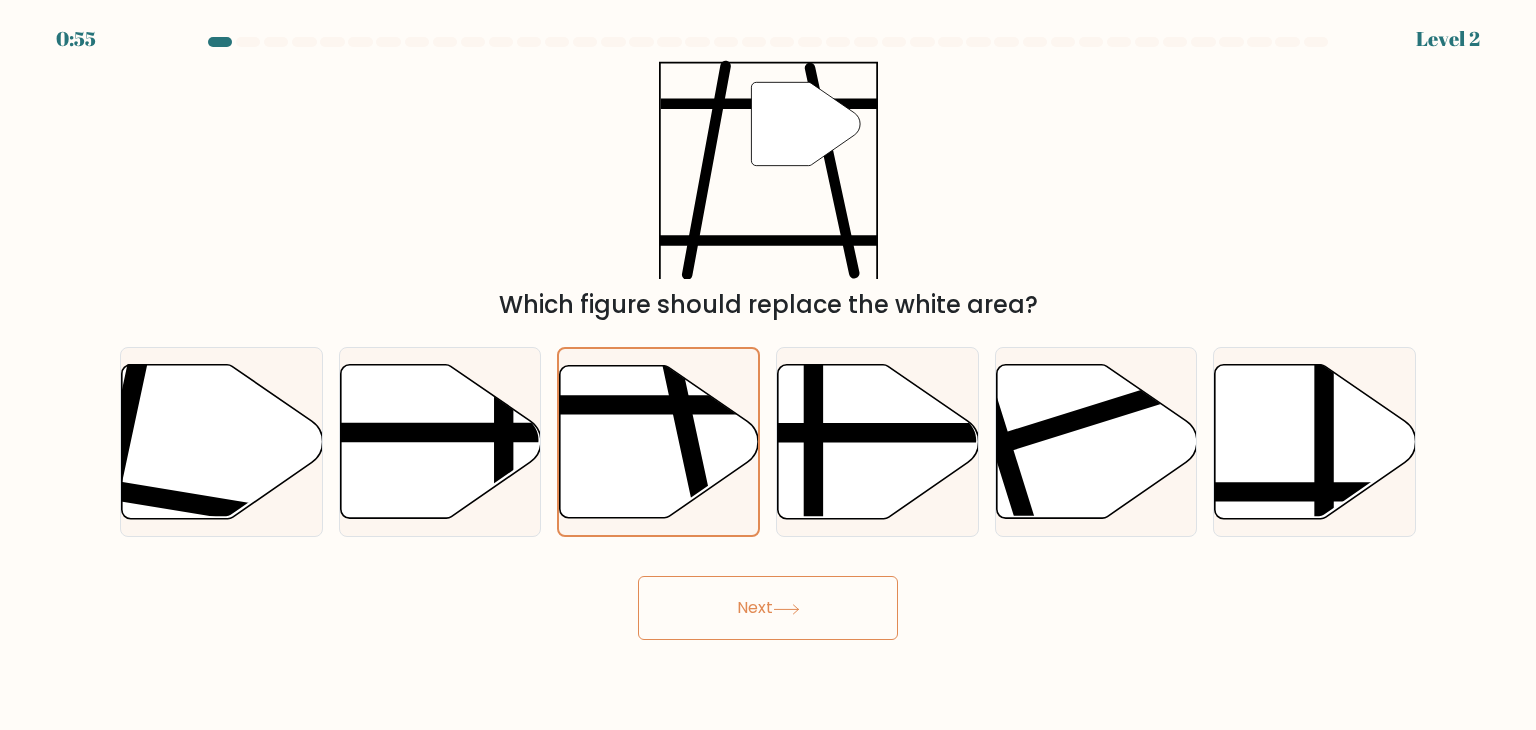 click on "Next" at bounding box center [768, 608] 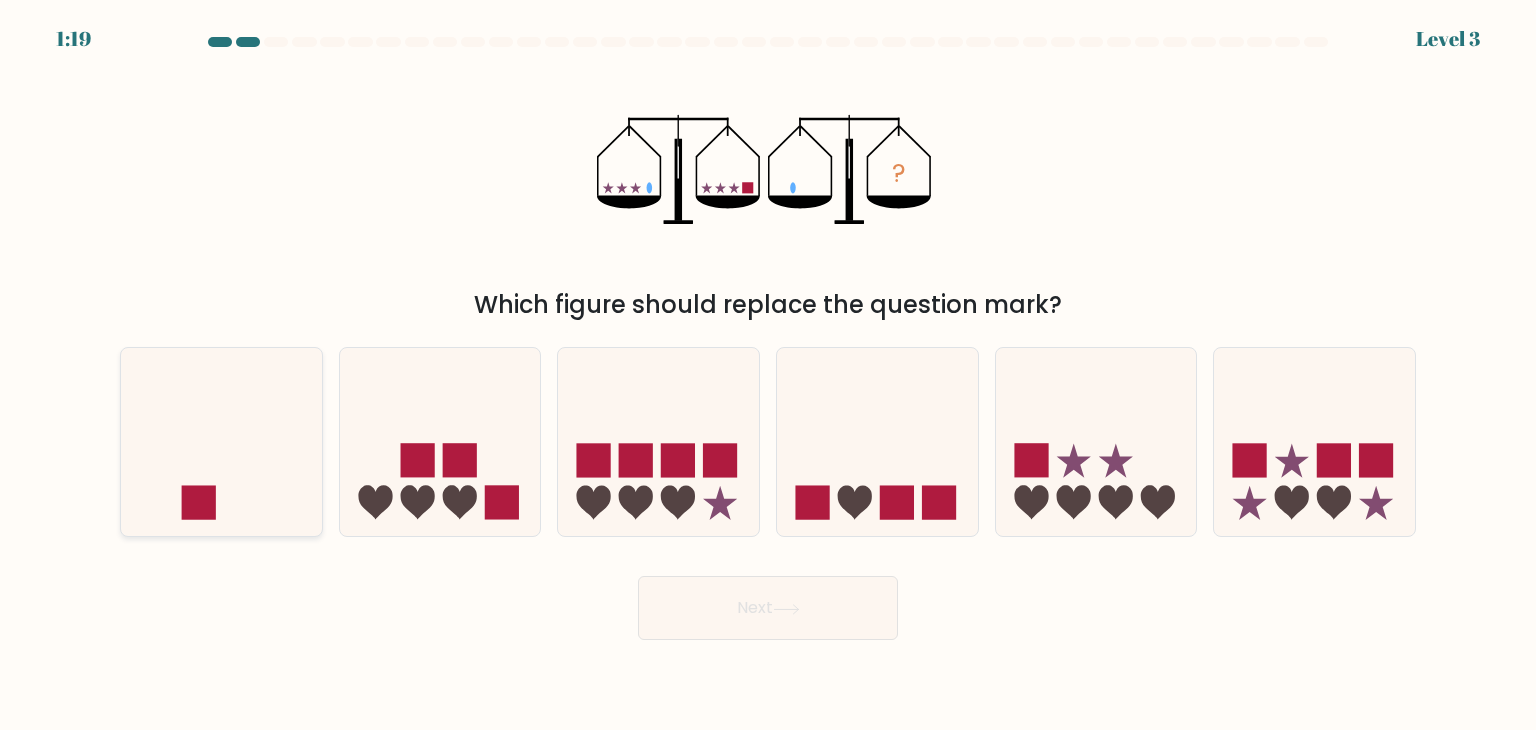 click 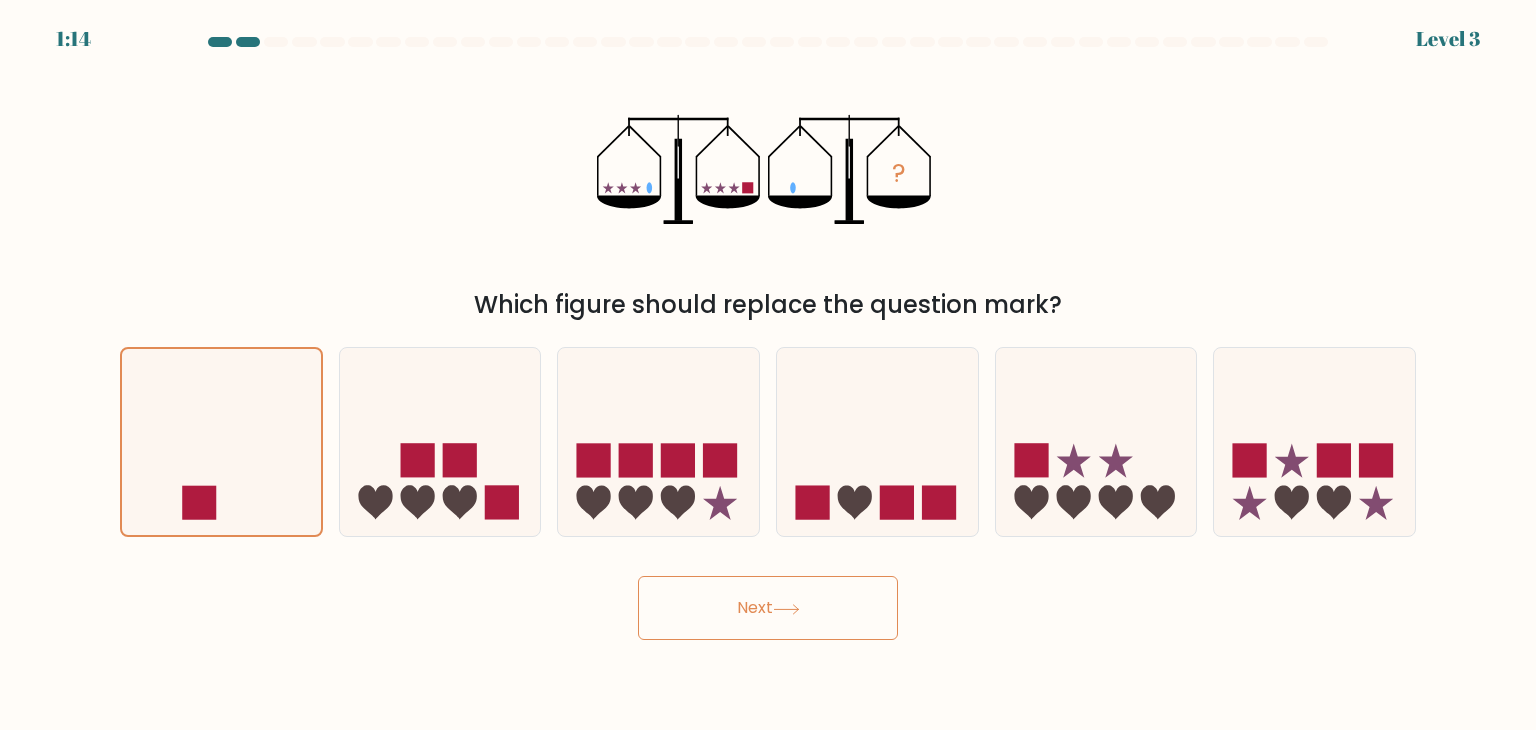click 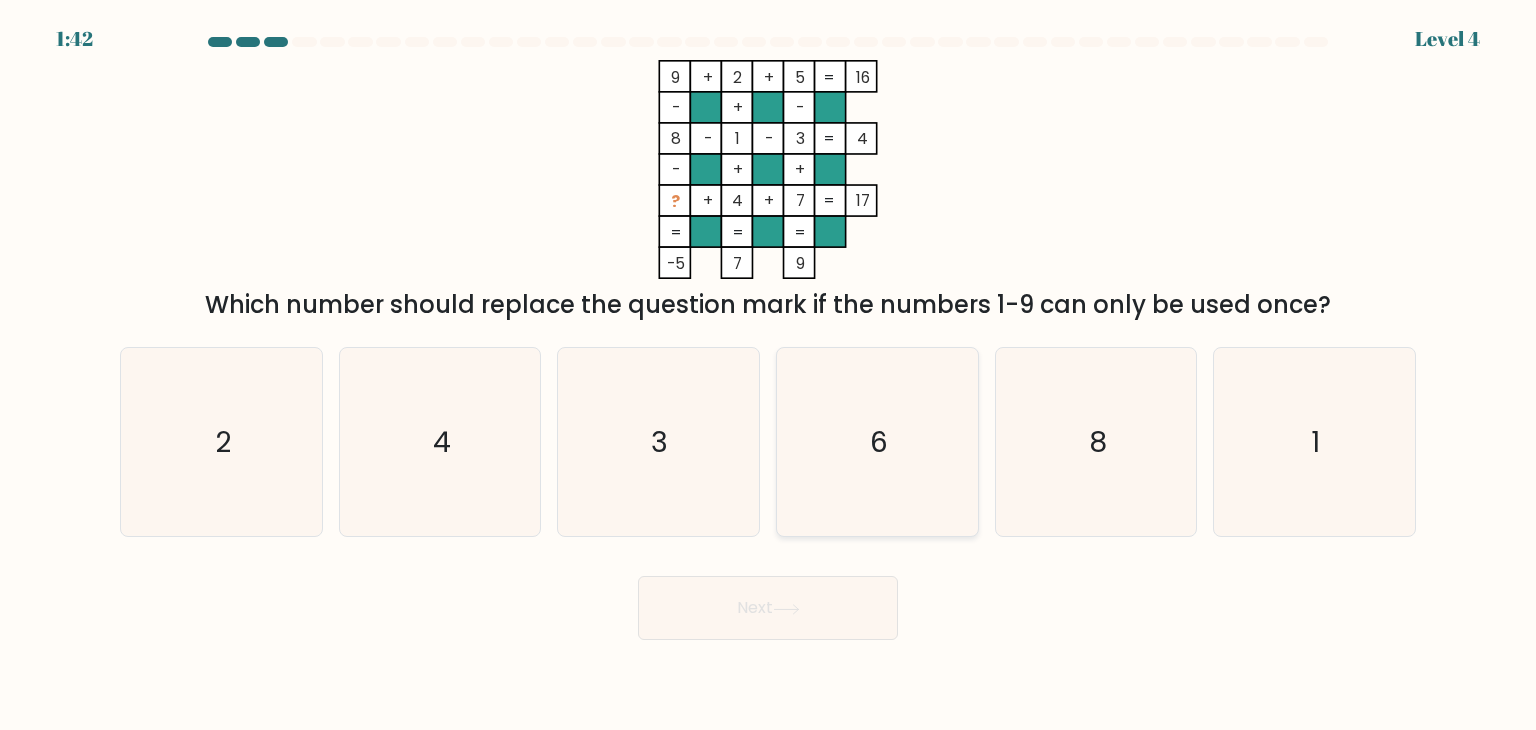 click on "6" 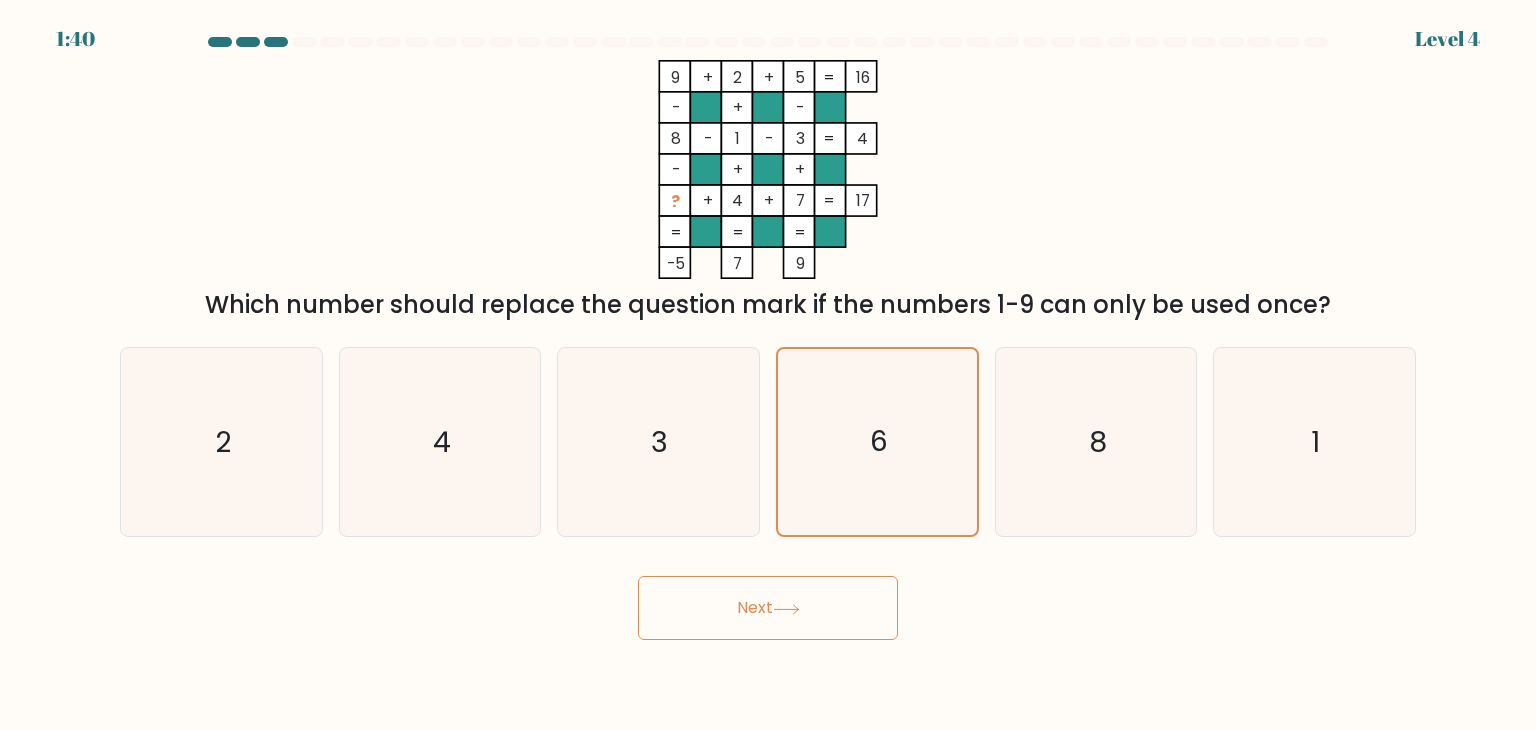 click on "Next" at bounding box center (768, 608) 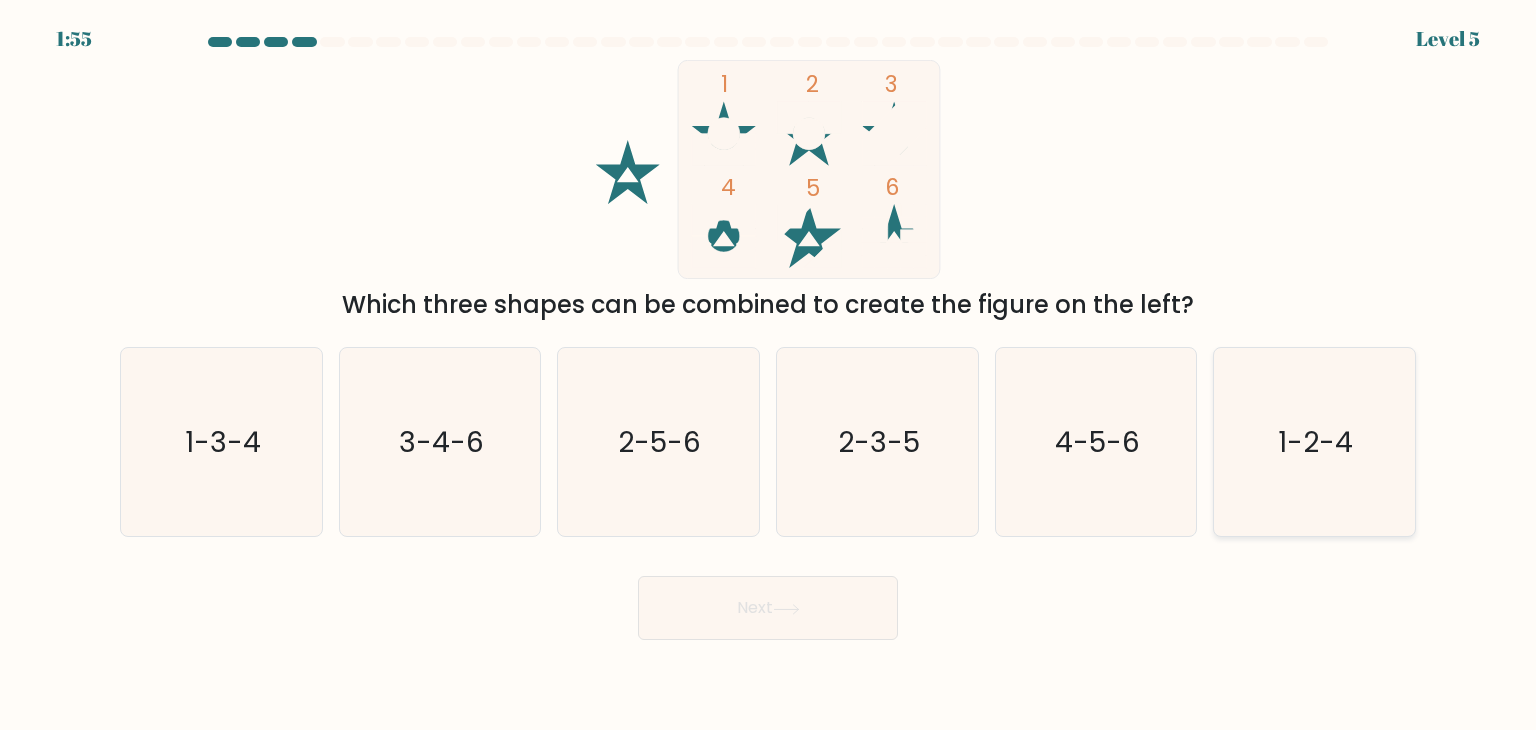 click on "1-2-4" 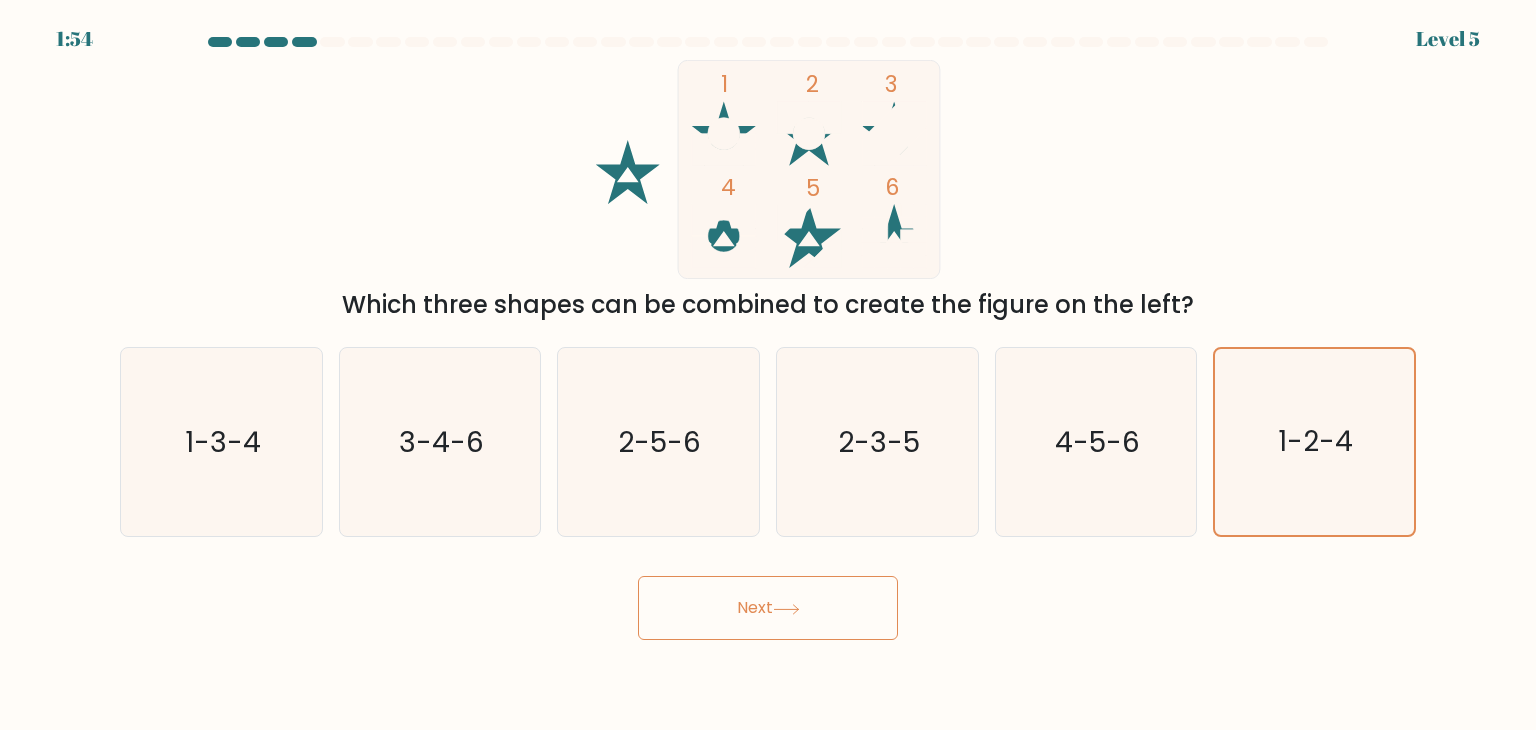 click on "Next" at bounding box center (768, 608) 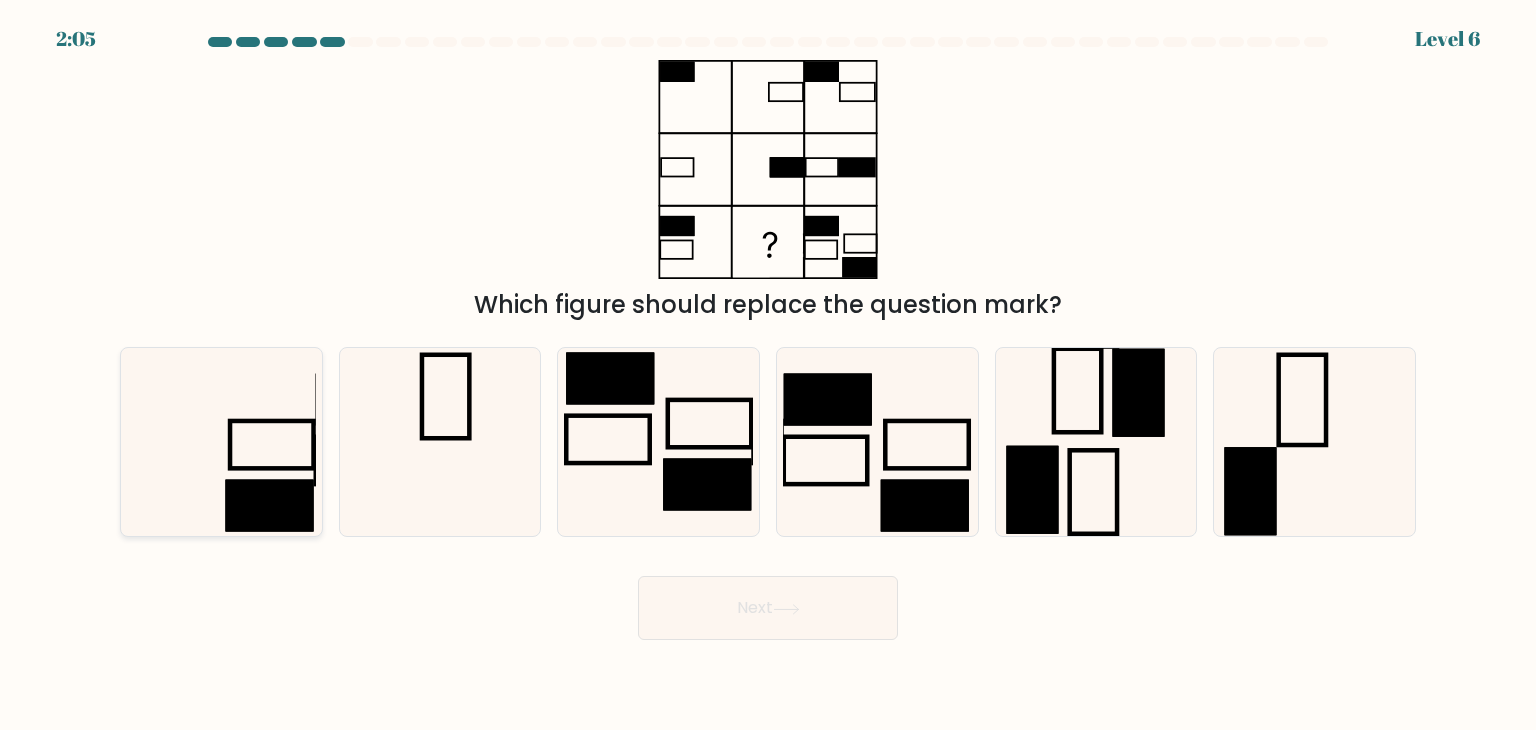 click 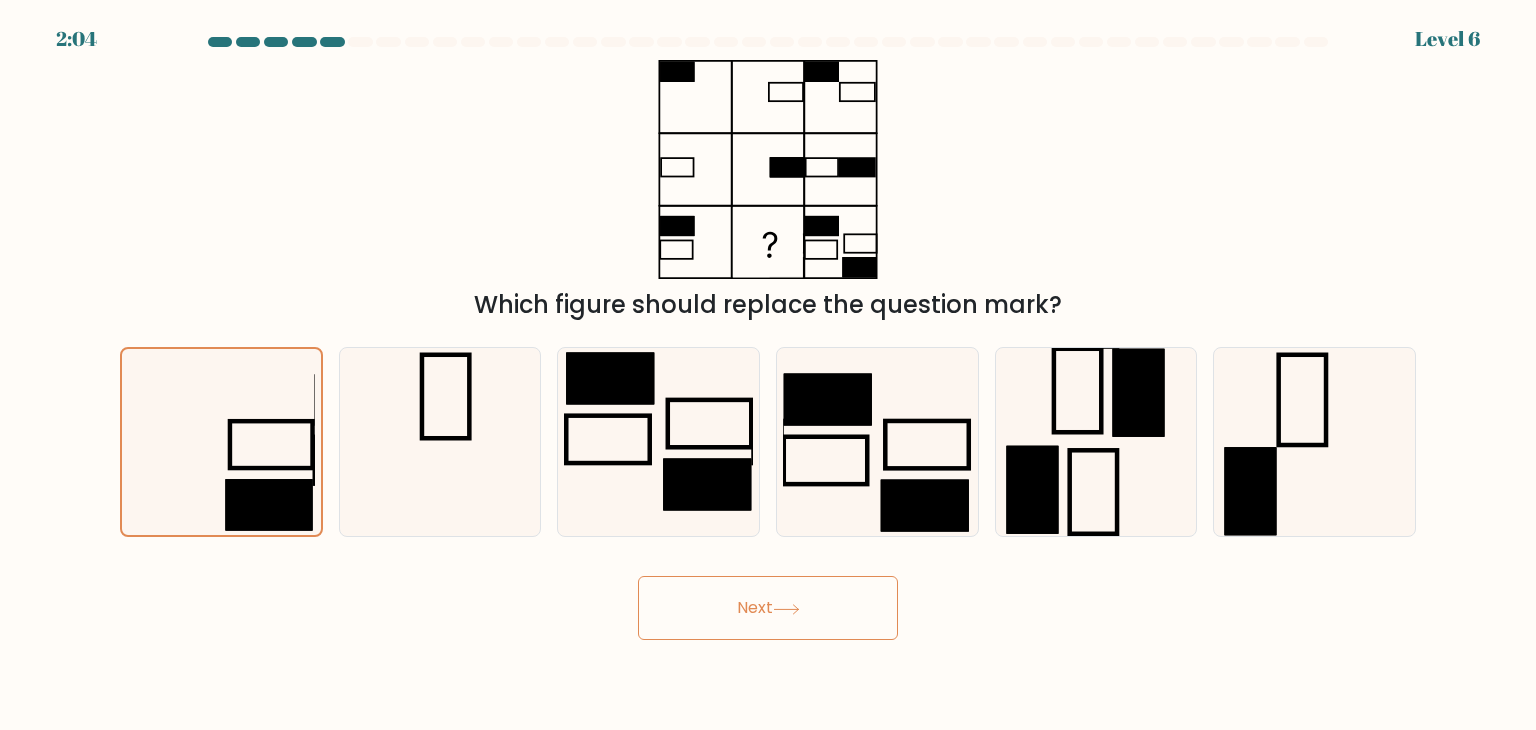 click on "Next" at bounding box center (768, 608) 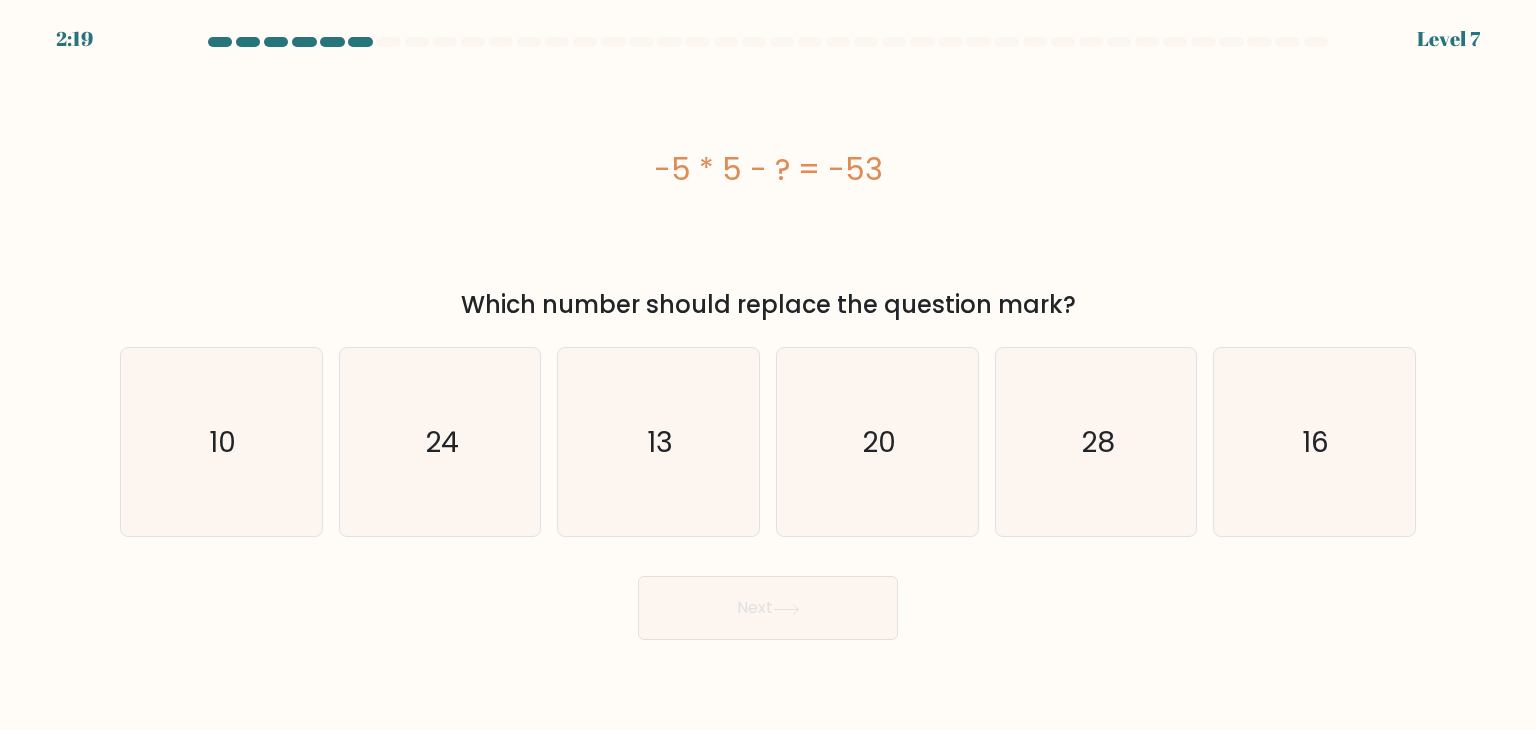 drag, startPoint x: 616, startPoint y: 154, endPoint x: 1018, endPoint y: 157, distance: 402.0112 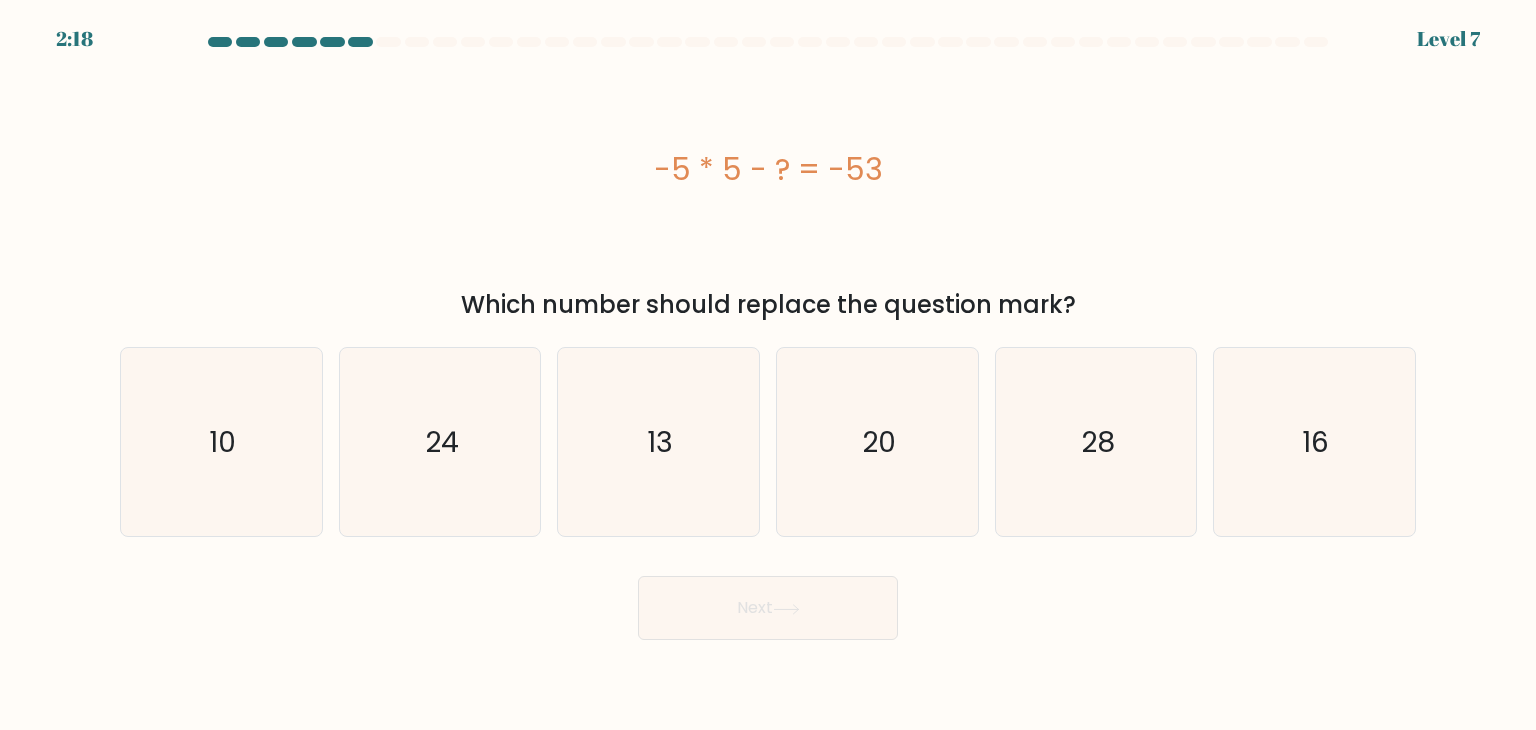 copy on "-5 * 5 - ? = -53" 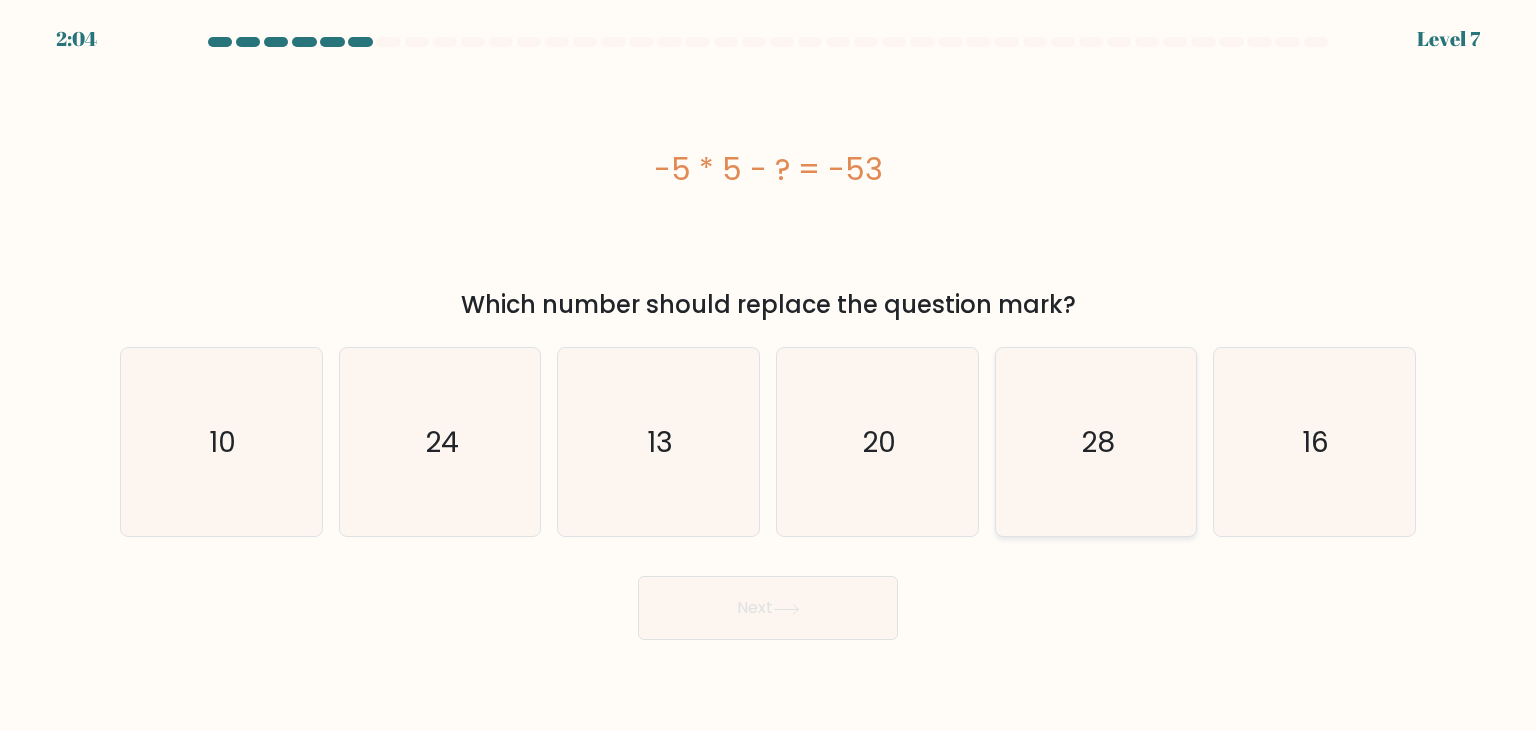click on "28" 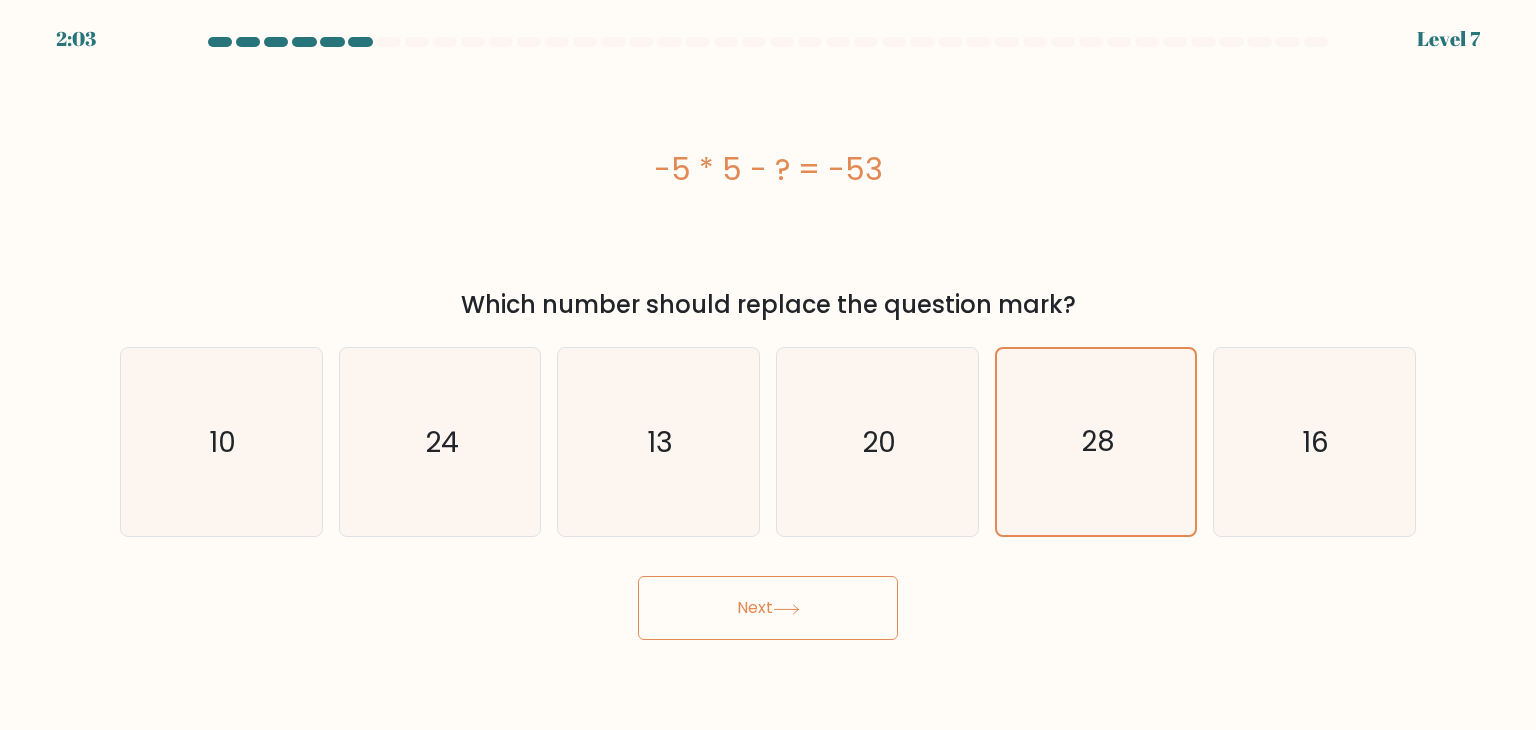 click on "Next" at bounding box center (768, 600) 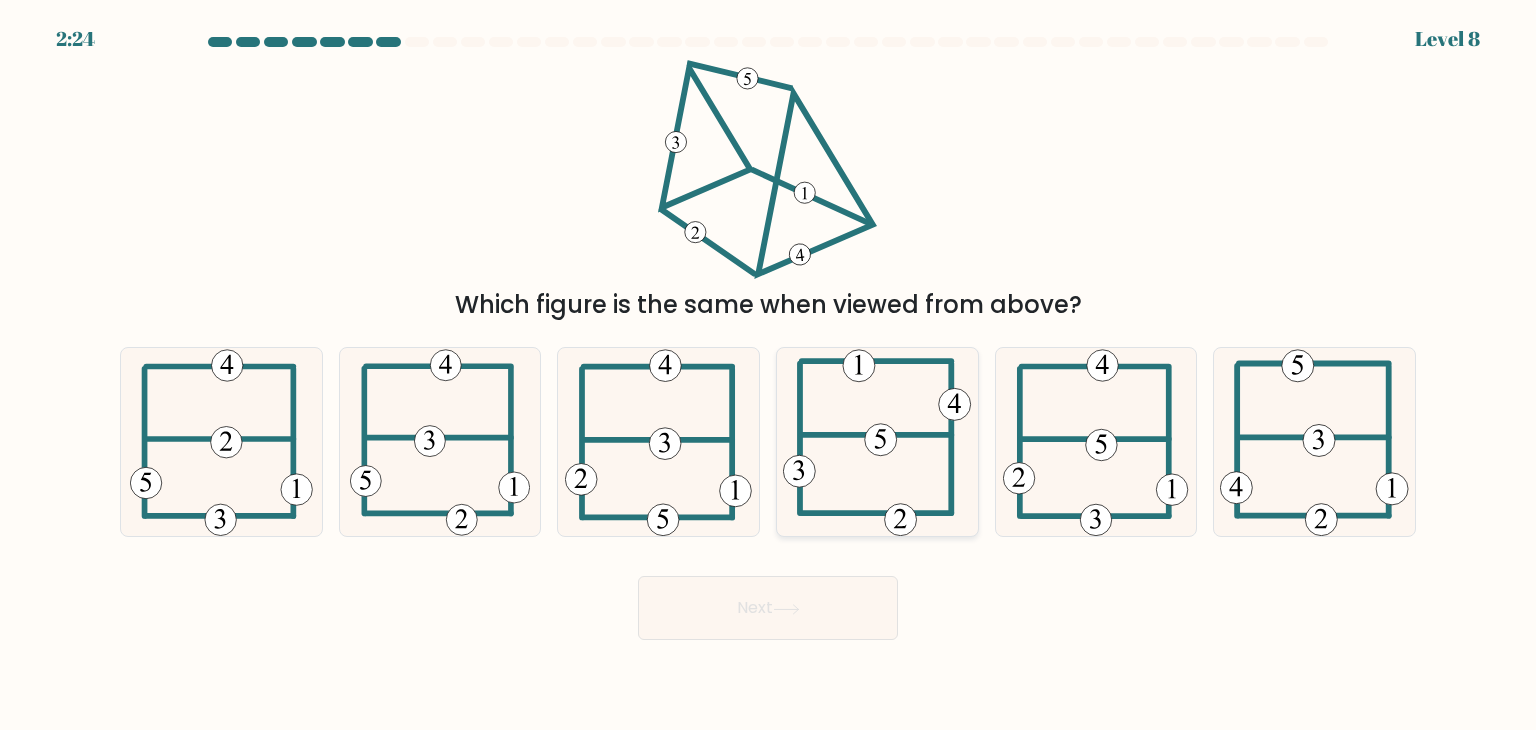 click 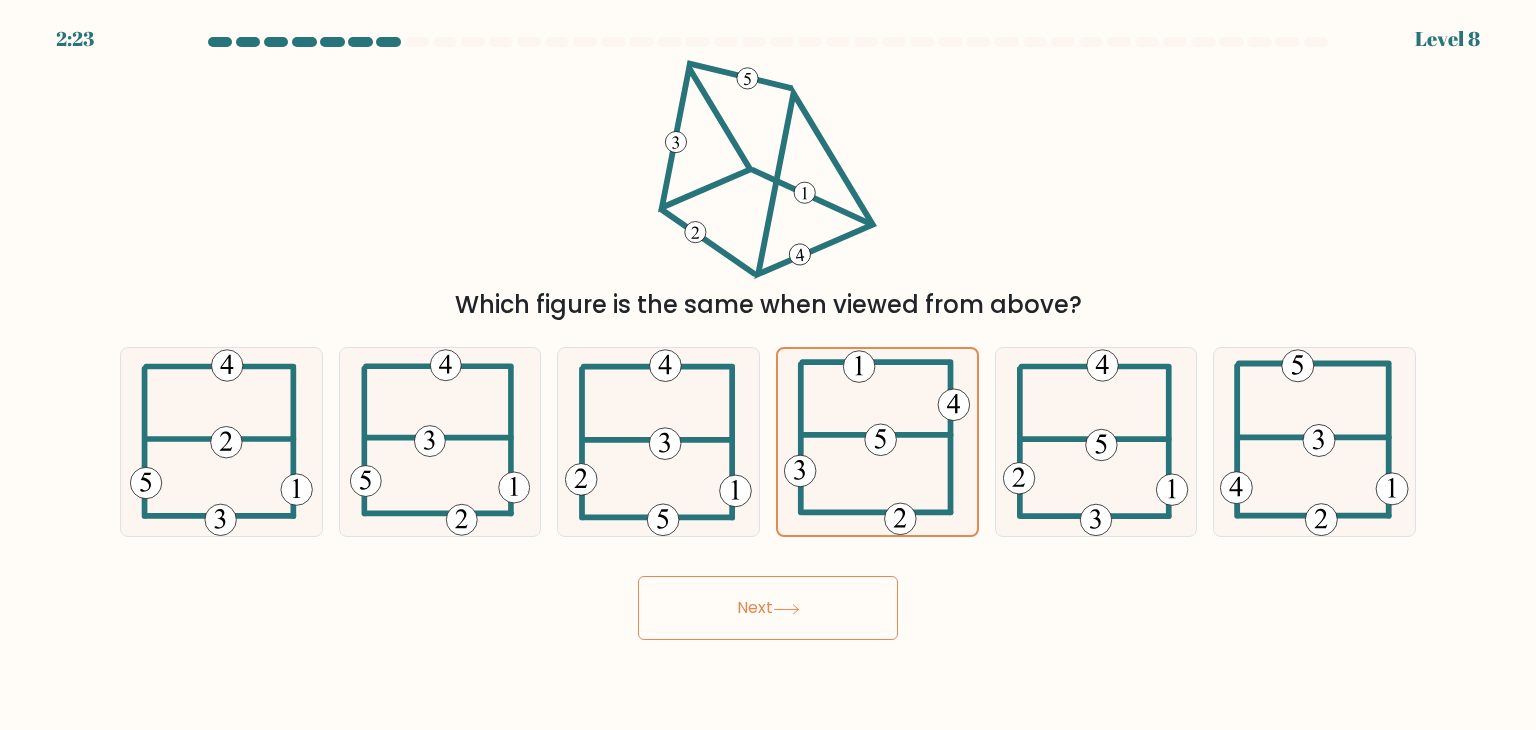 click on "Next" at bounding box center [768, 608] 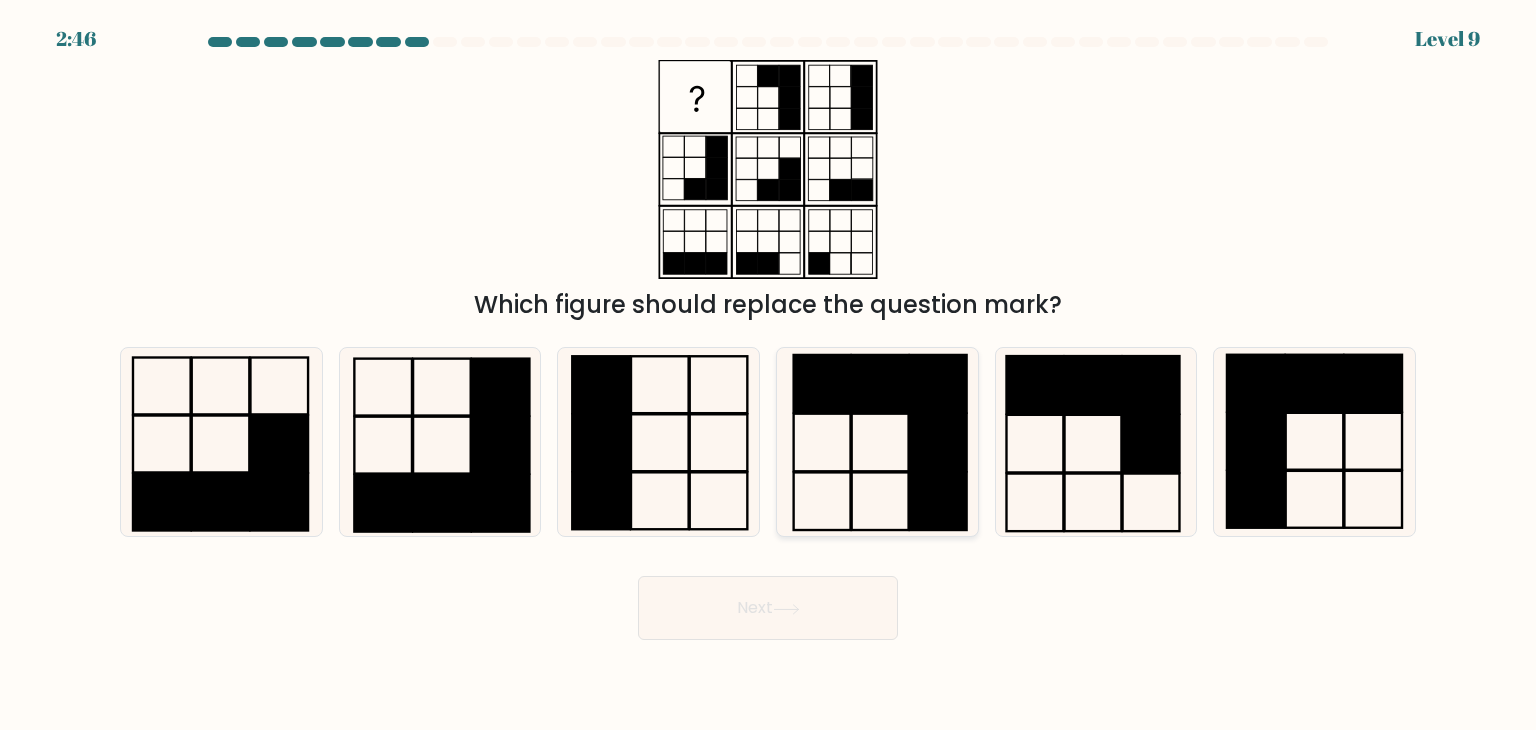 click 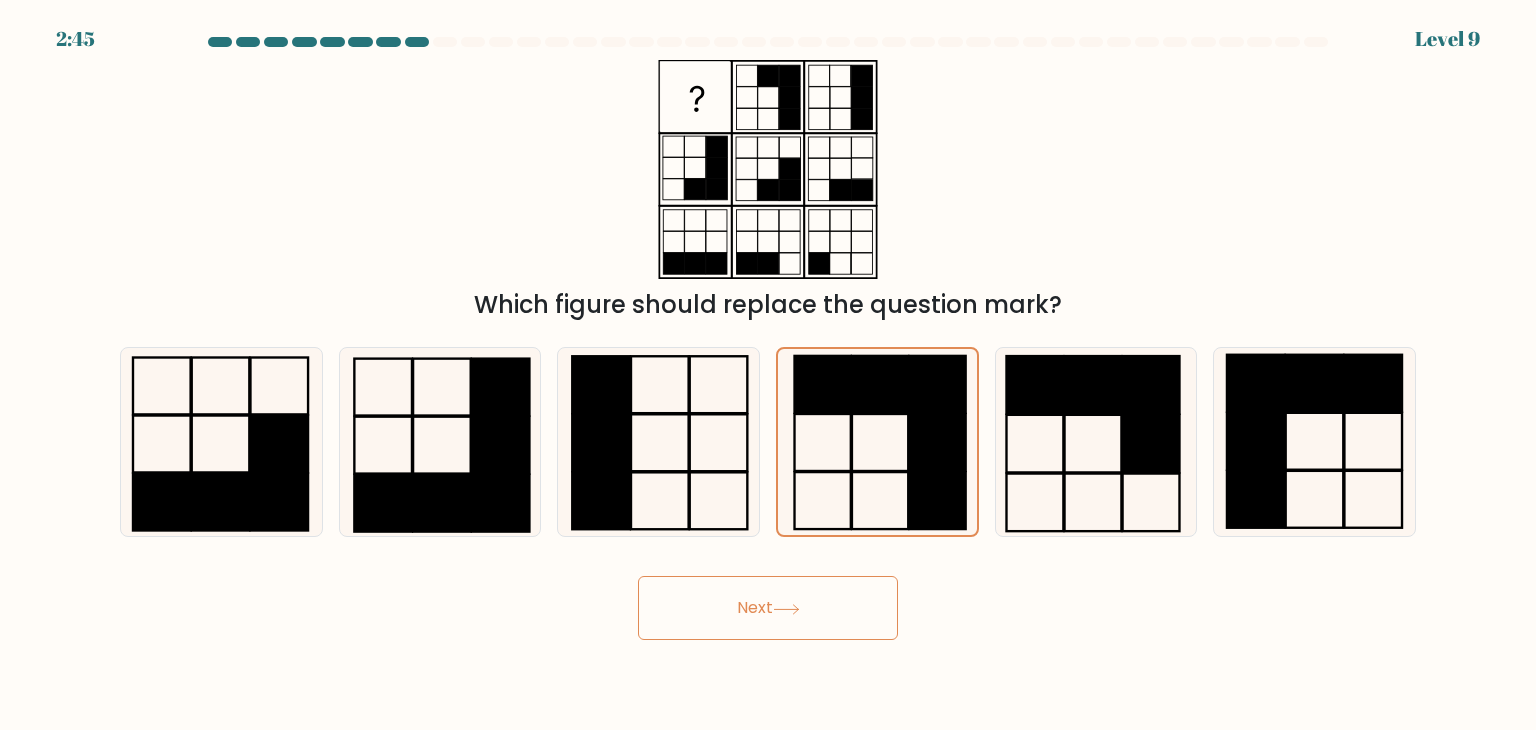 click on "Next" at bounding box center (768, 608) 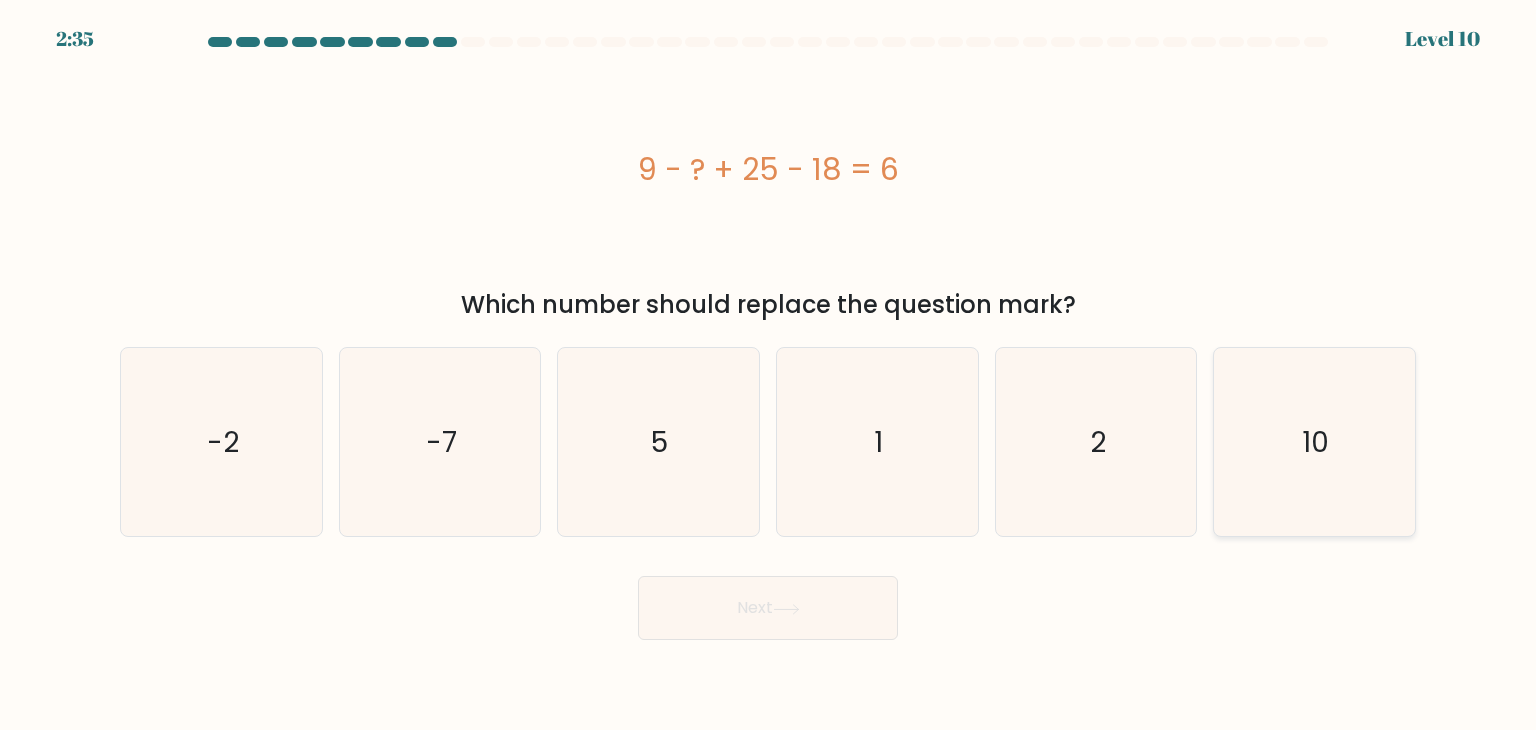 click on "10" 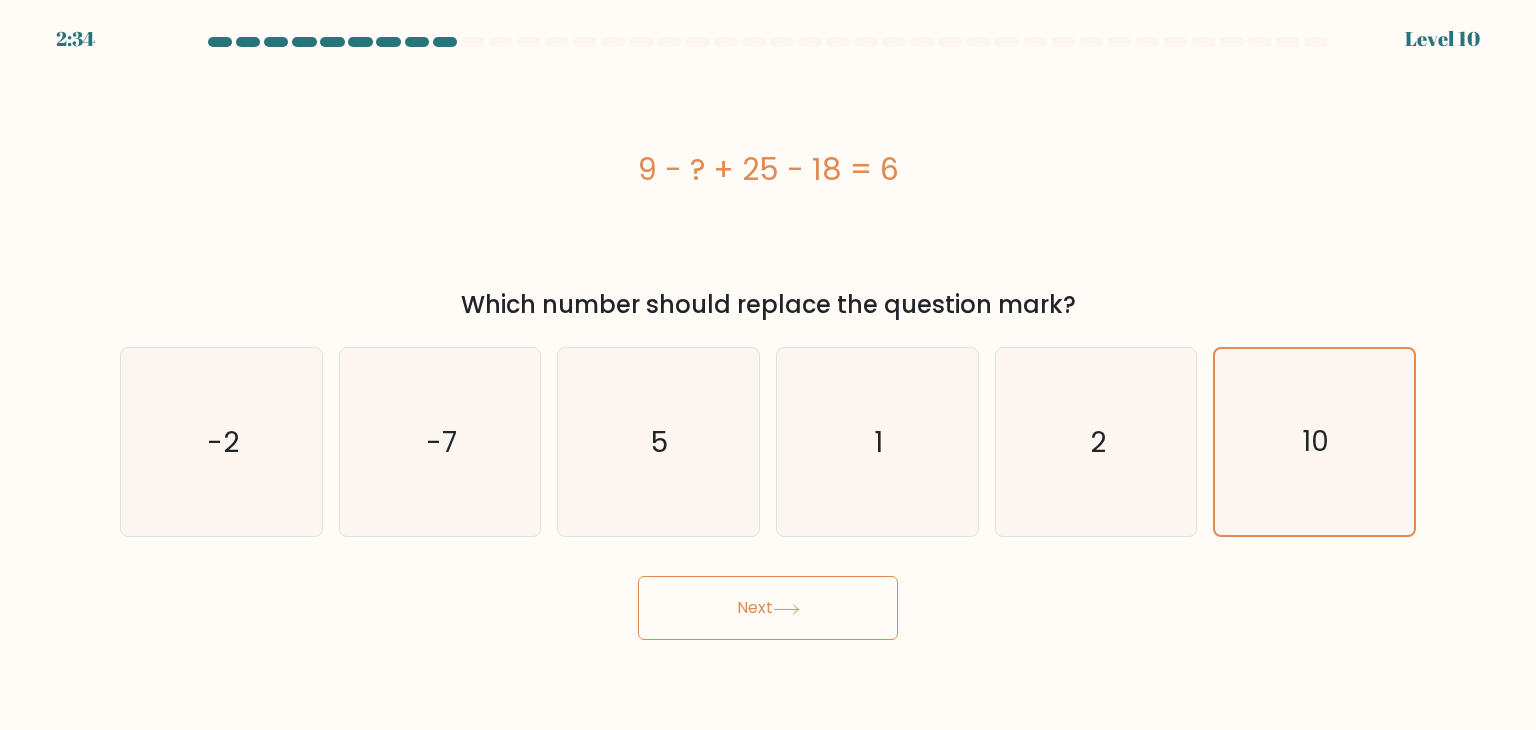click on "Next" at bounding box center [768, 608] 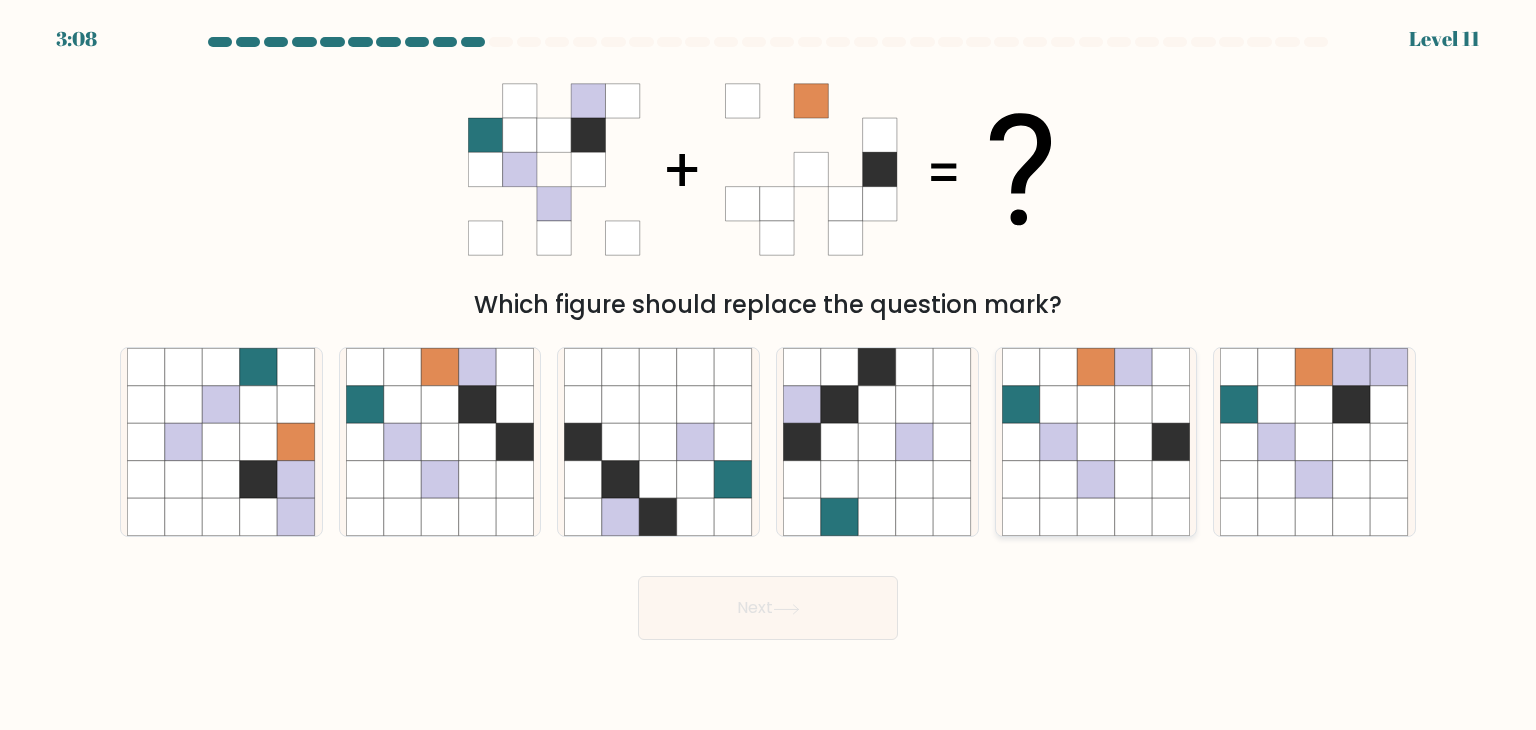 click 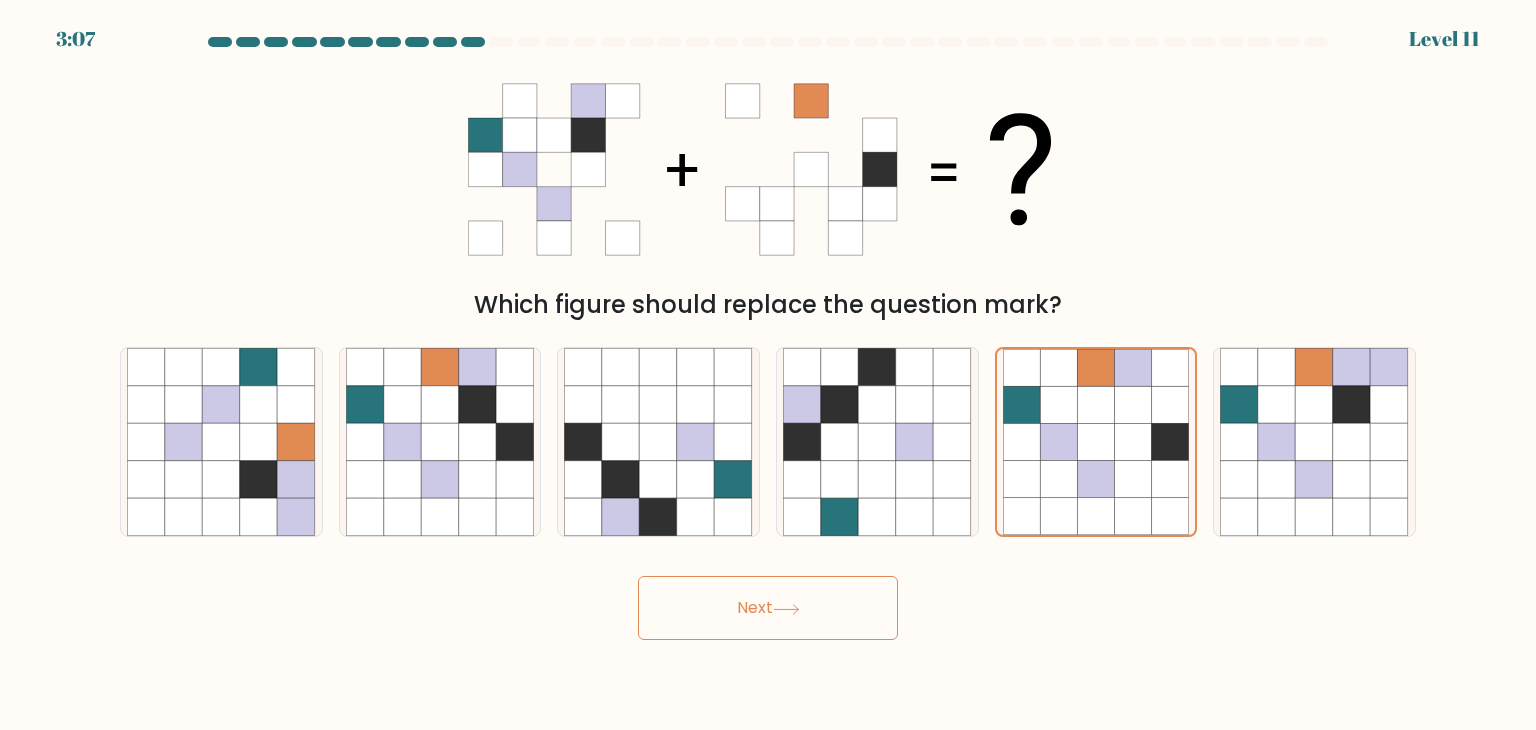 click on "Next" at bounding box center [768, 608] 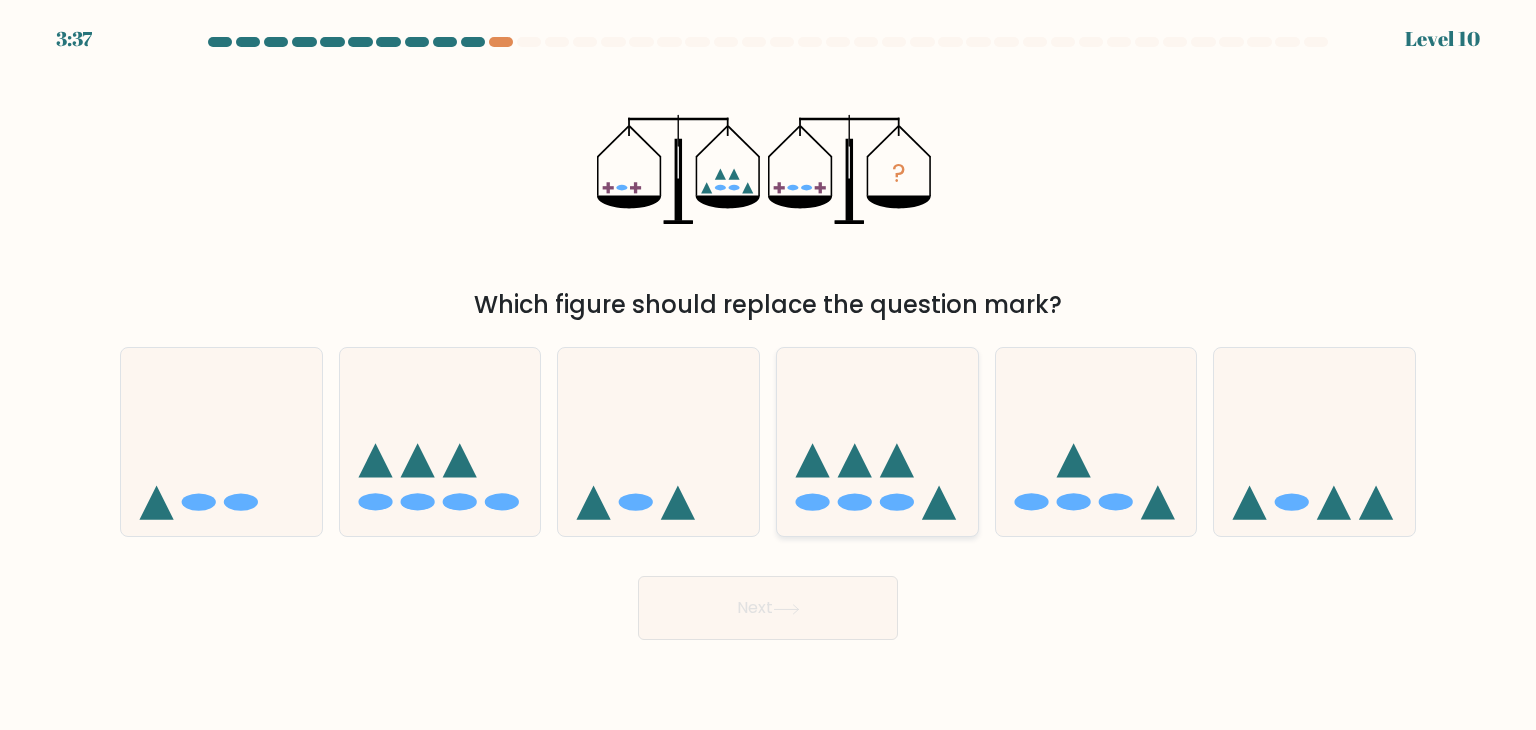 click 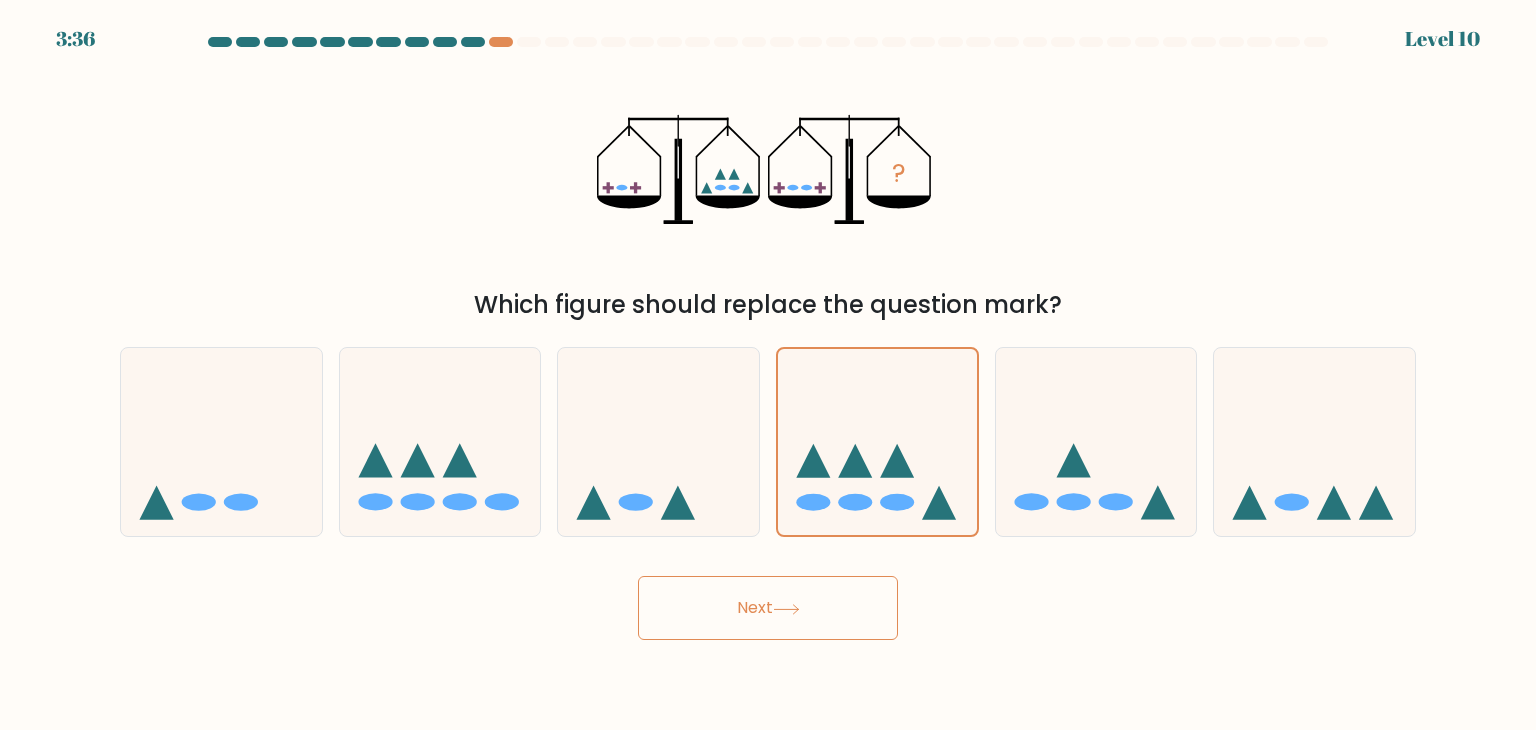 click on "Next" at bounding box center (768, 608) 